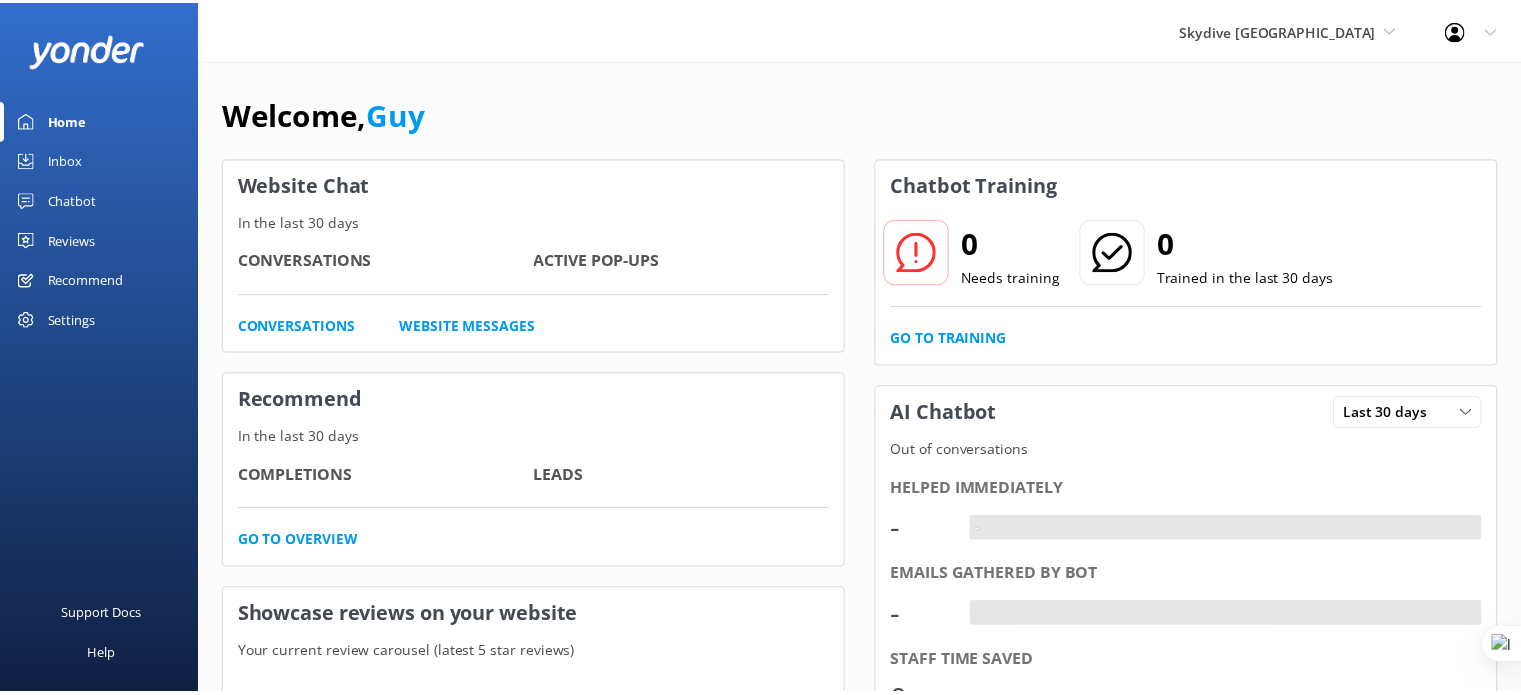 scroll, scrollTop: 0, scrollLeft: 0, axis: both 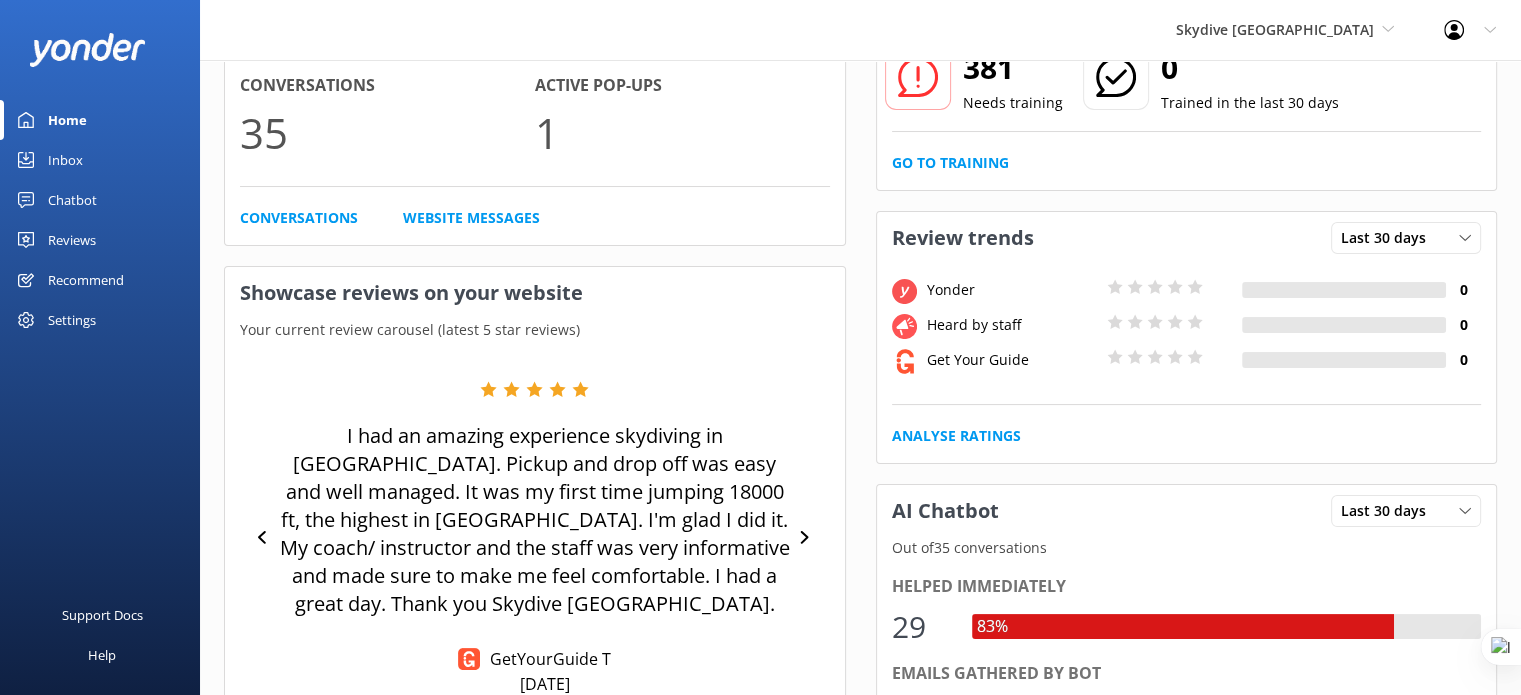 click on "Reviews" at bounding box center (72, 240) 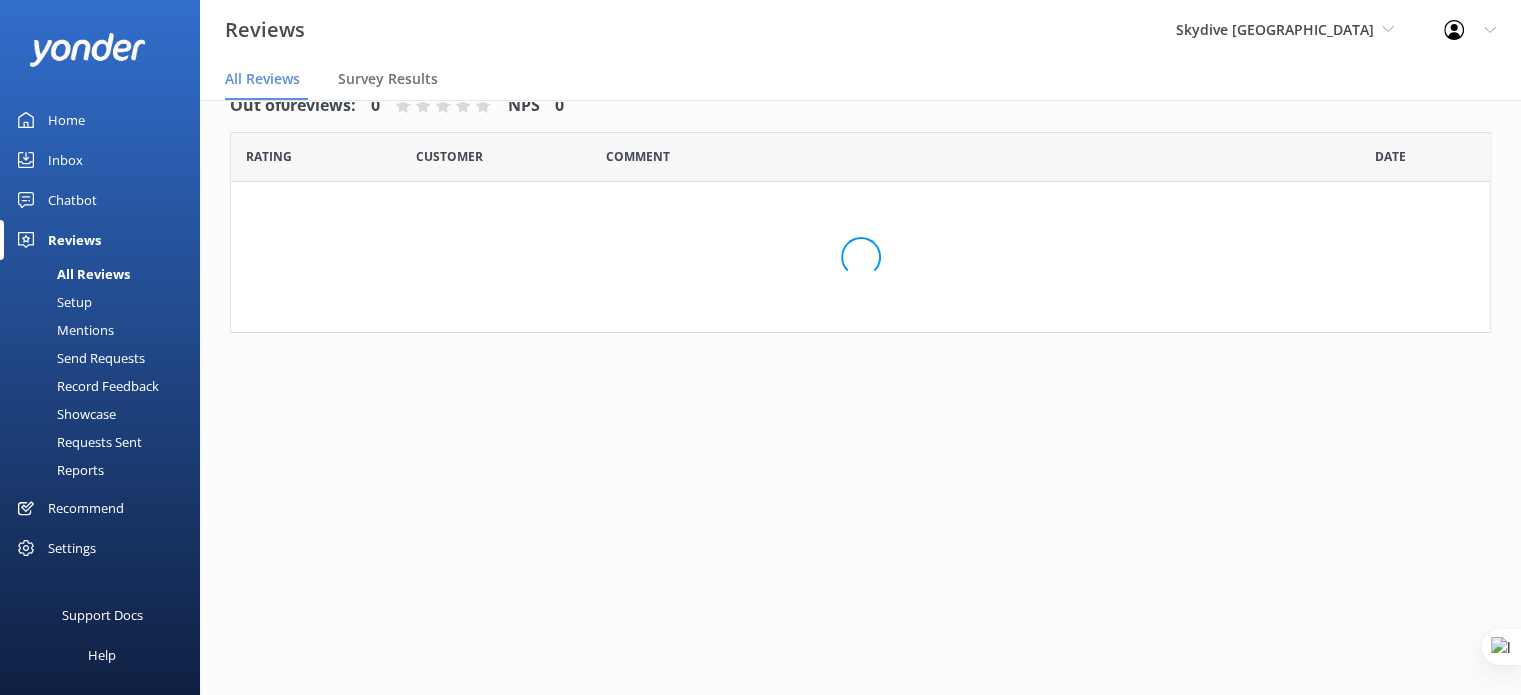 scroll, scrollTop: 40, scrollLeft: 0, axis: vertical 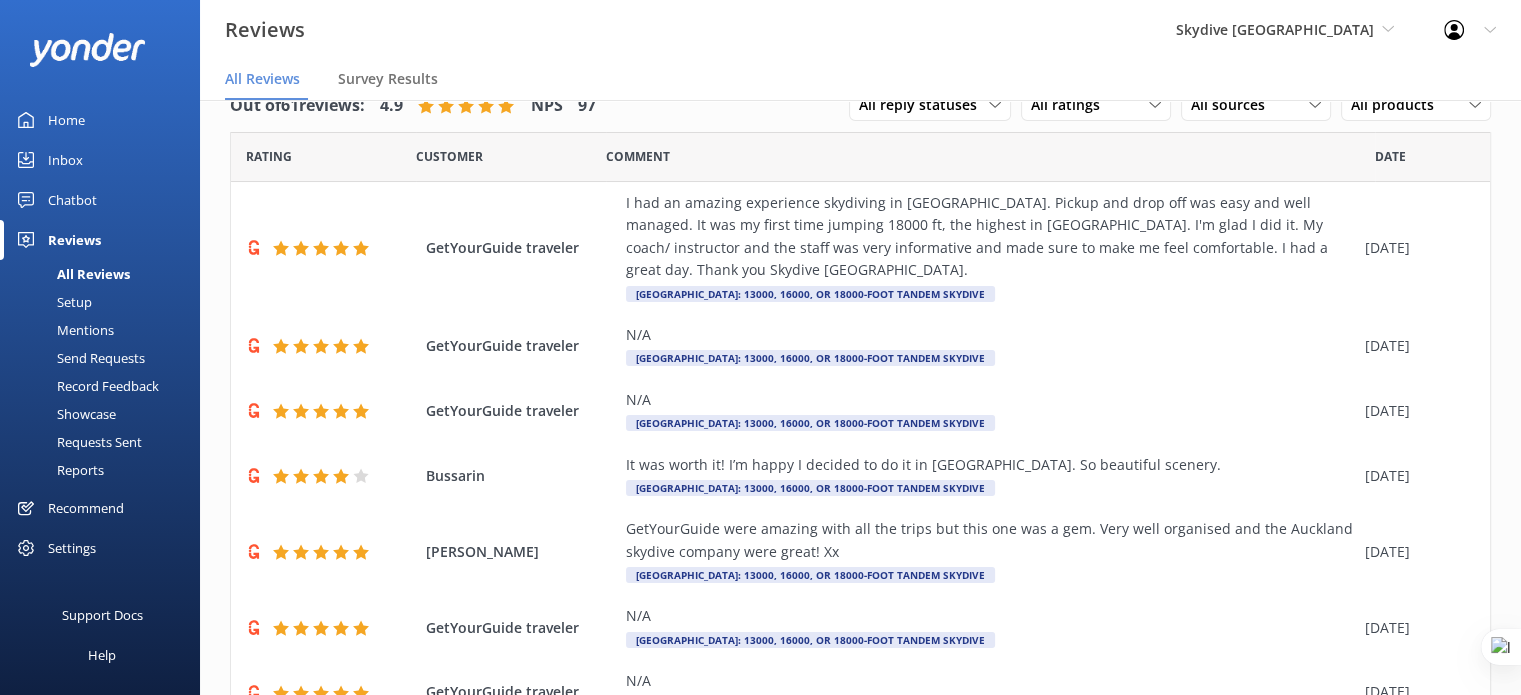 click on "Home" at bounding box center [66, 120] 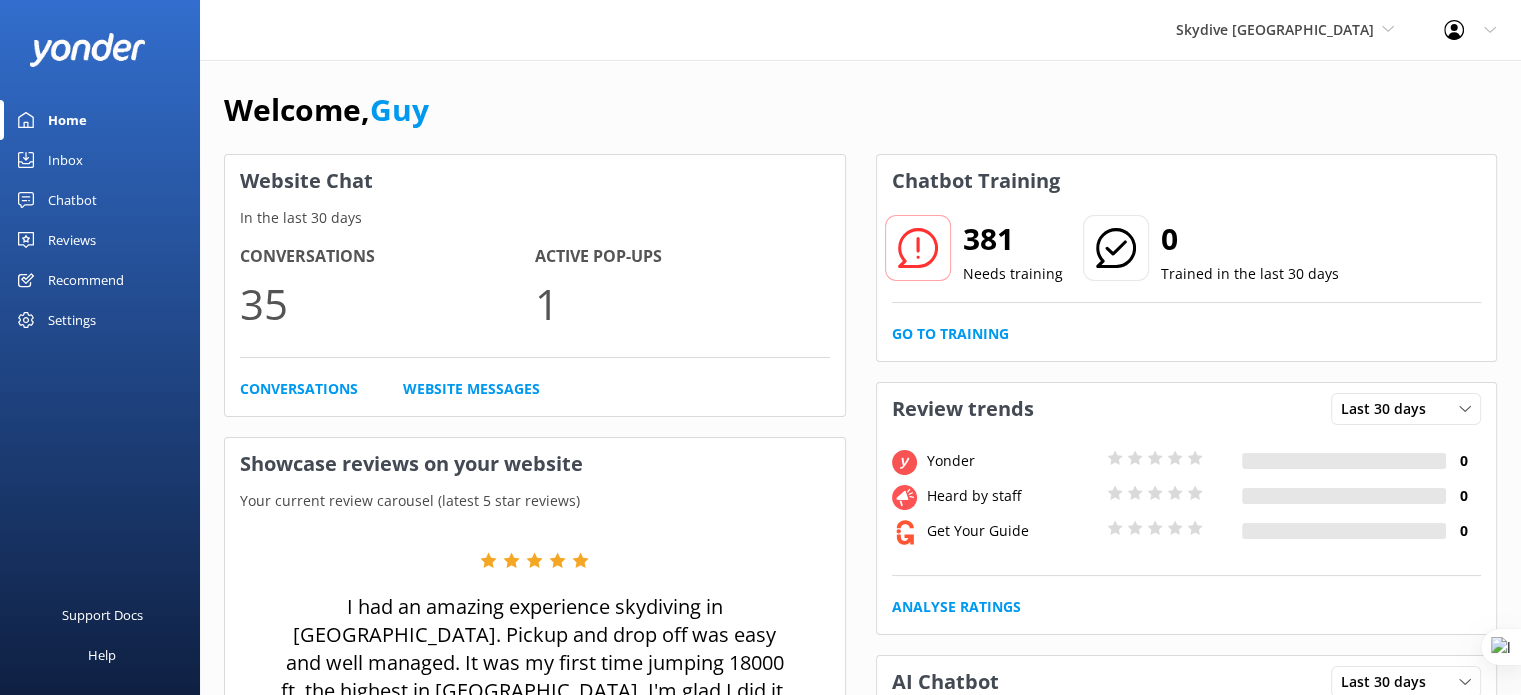 scroll, scrollTop: 0, scrollLeft: 0, axis: both 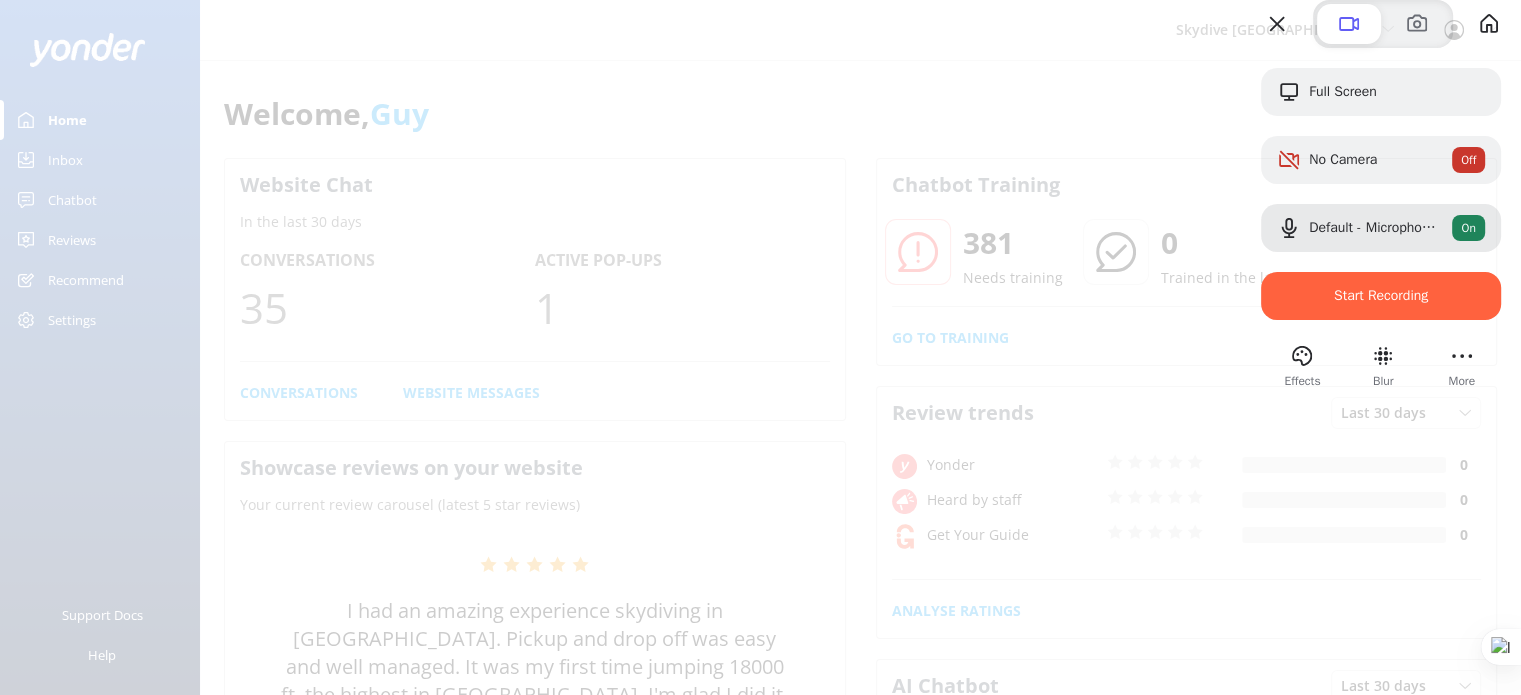 click at bounding box center (760, 347) 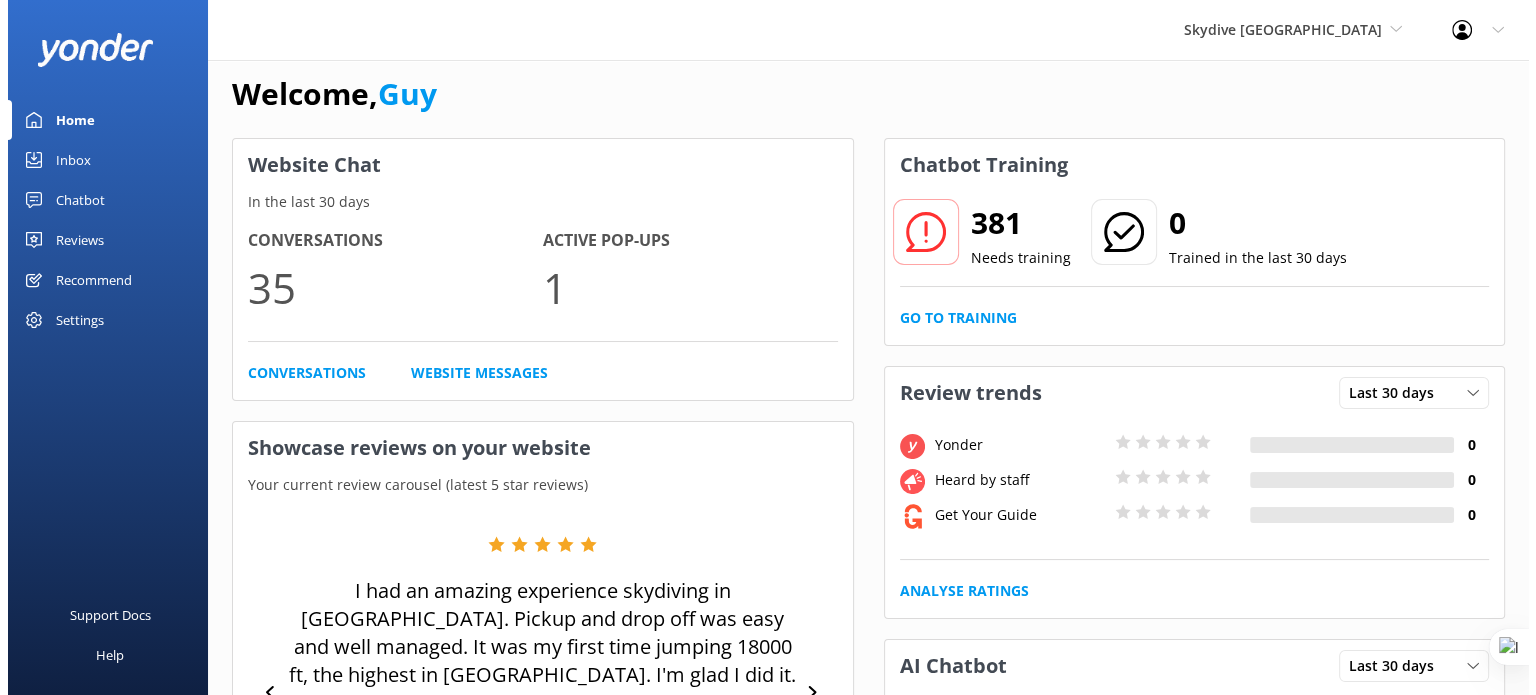 scroll, scrollTop: 0, scrollLeft: 0, axis: both 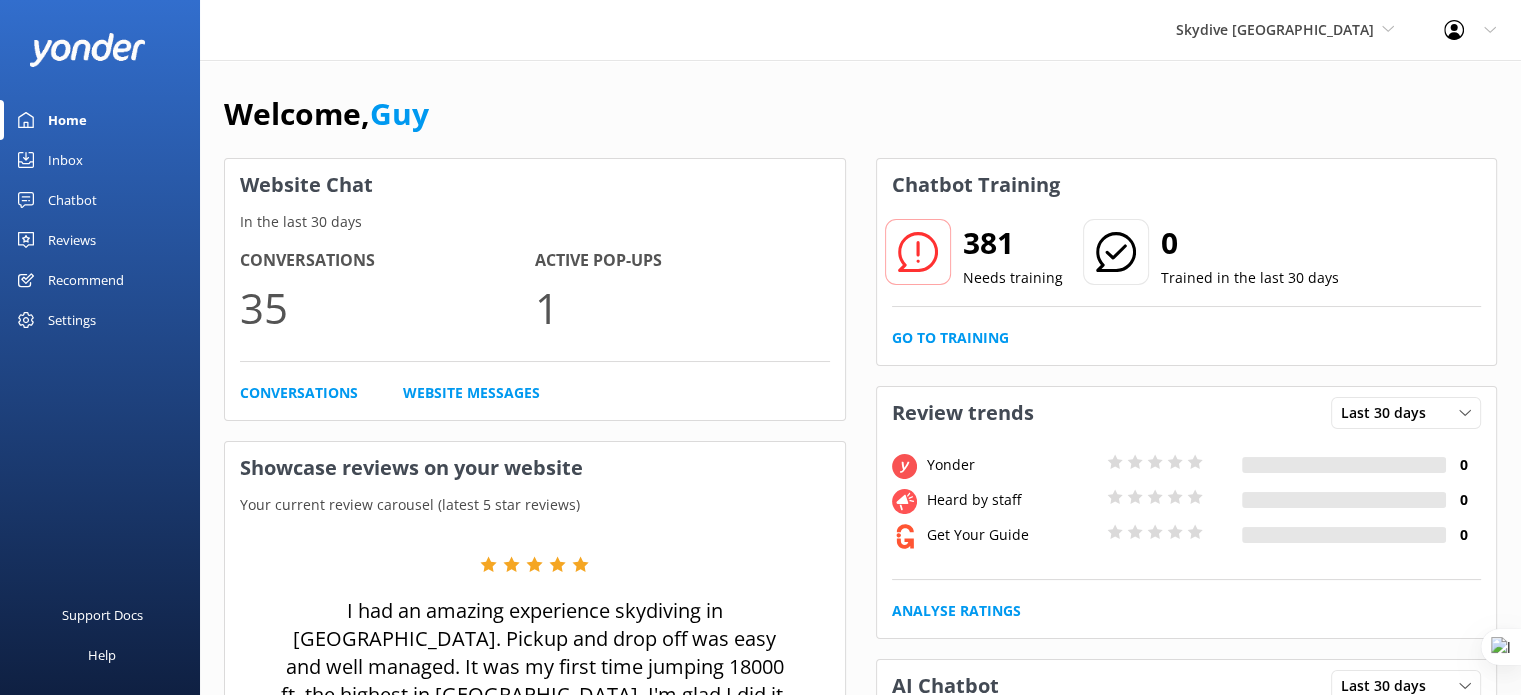 click on "Inbox" at bounding box center (65, 160) 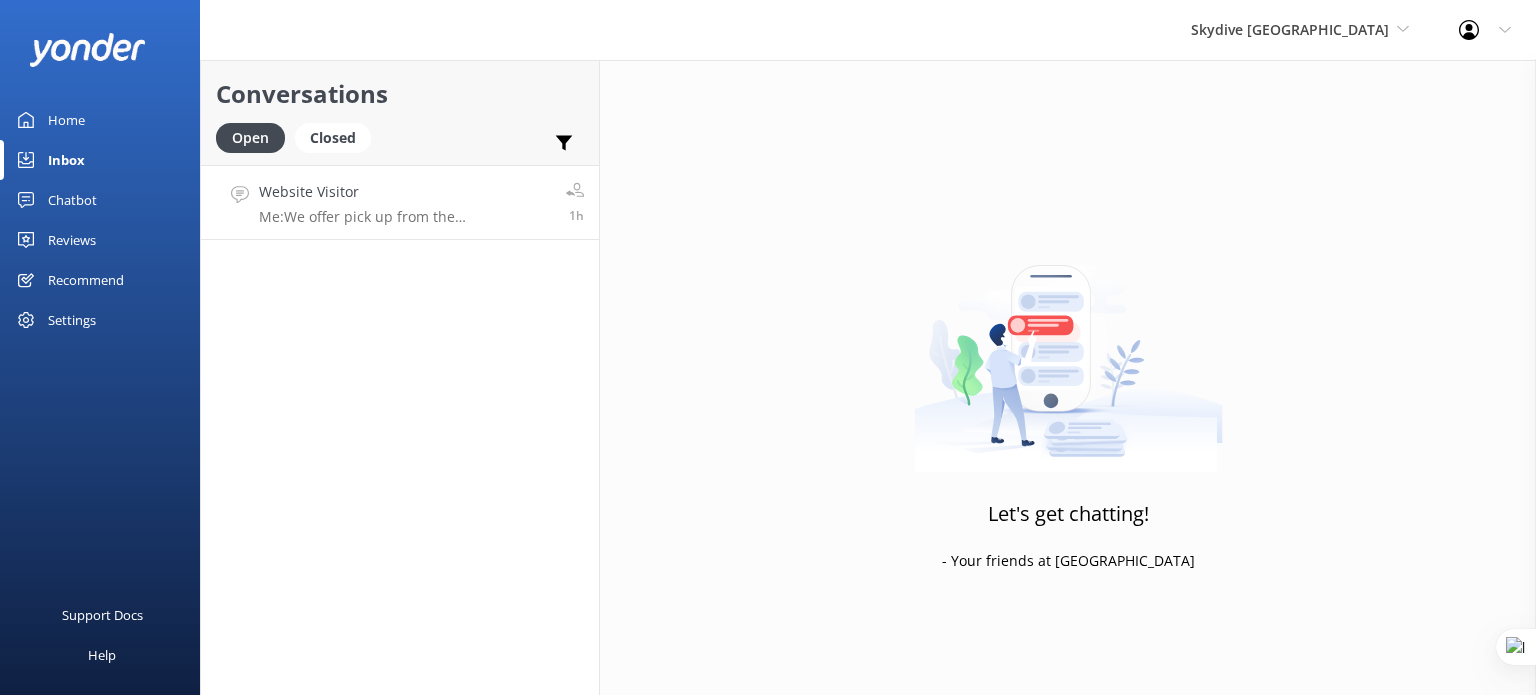 click on "Website Visitor Me:  We offer pick up from the [GEOGRAPHIC_DATA], as well as selected hotels such as [GEOGRAPHIC_DATA], [GEOGRAPHIC_DATA], [GEOGRAPHIC_DATA], [GEOGRAPHIC_DATA], MSocial, [GEOGRAPHIC_DATA] and YMCA. We can also pick up at the [GEOGRAPHIC_DATA] and the [GEOGRAPHIC_DATA] in [GEOGRAPHIC_DATA]. You will be able to select the pick up spot when completing the booking online :)" at bounding box center (405, 202) 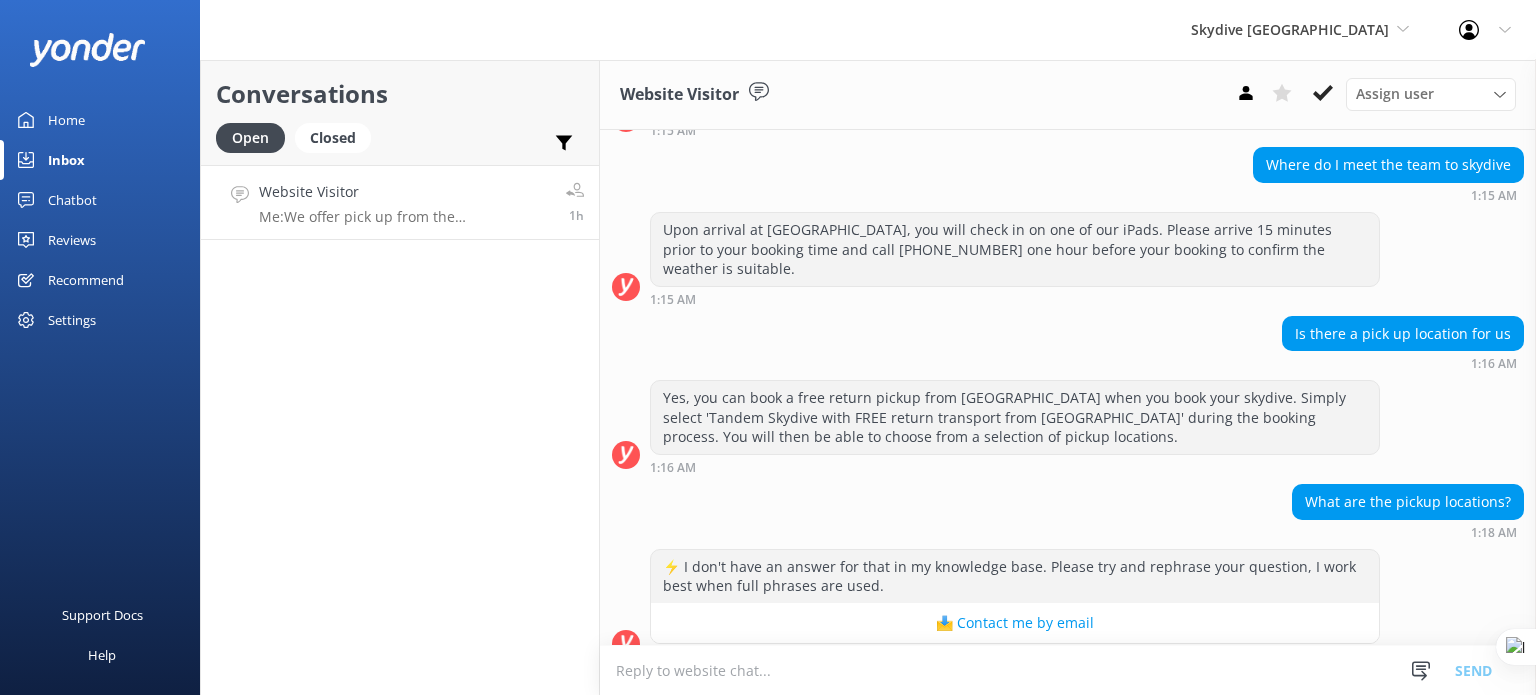 scroll, scrollTop: 652, scrollLeft: 0, axis: vertical 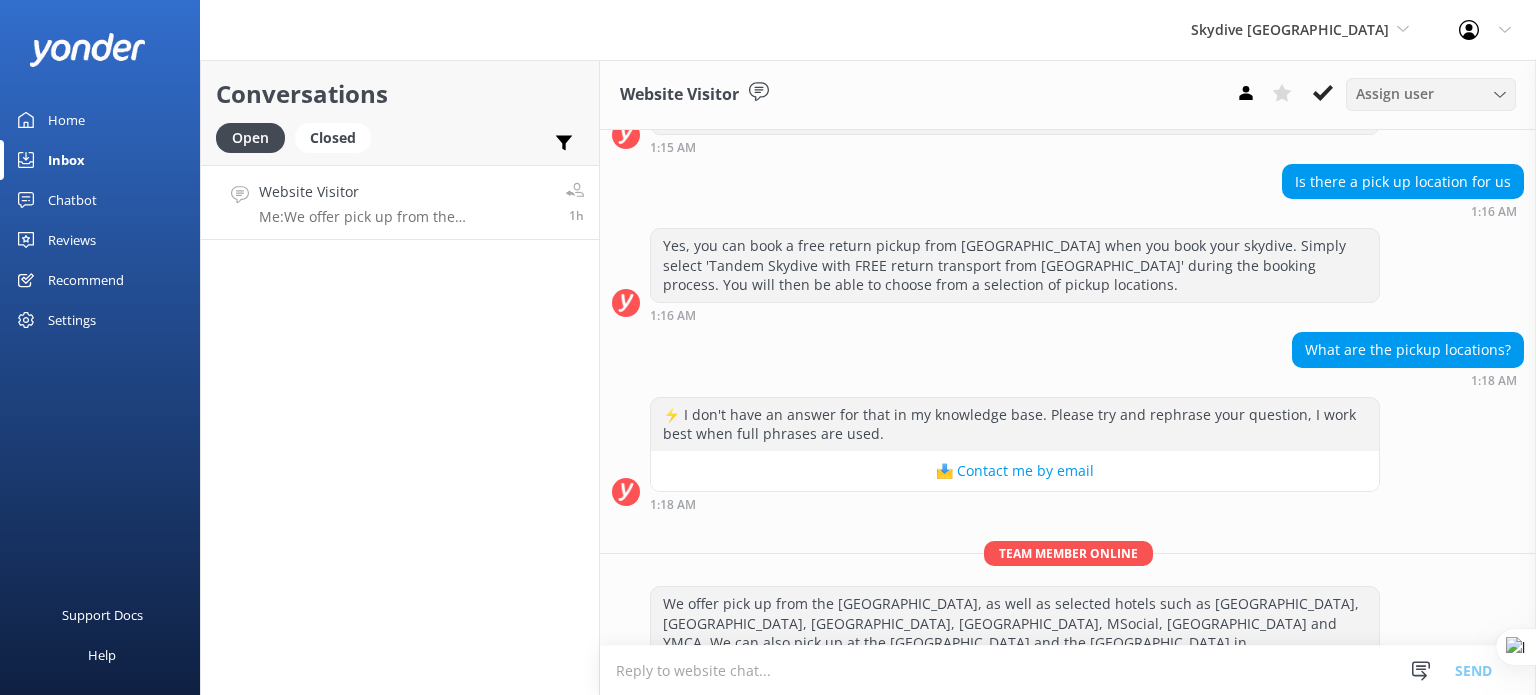 click on "Assign user" at bounding box center (1431, 94) 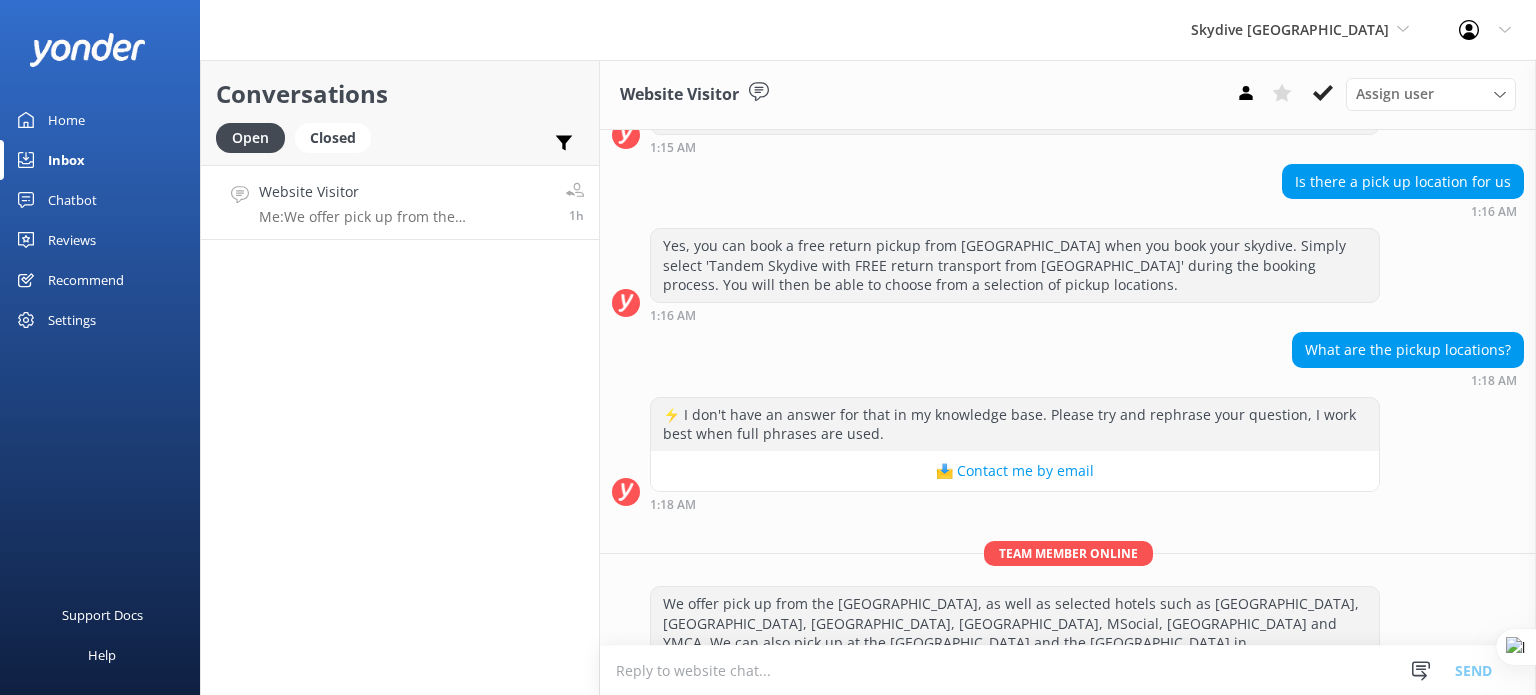 click on "Settings" at bounding box center (72, 320) 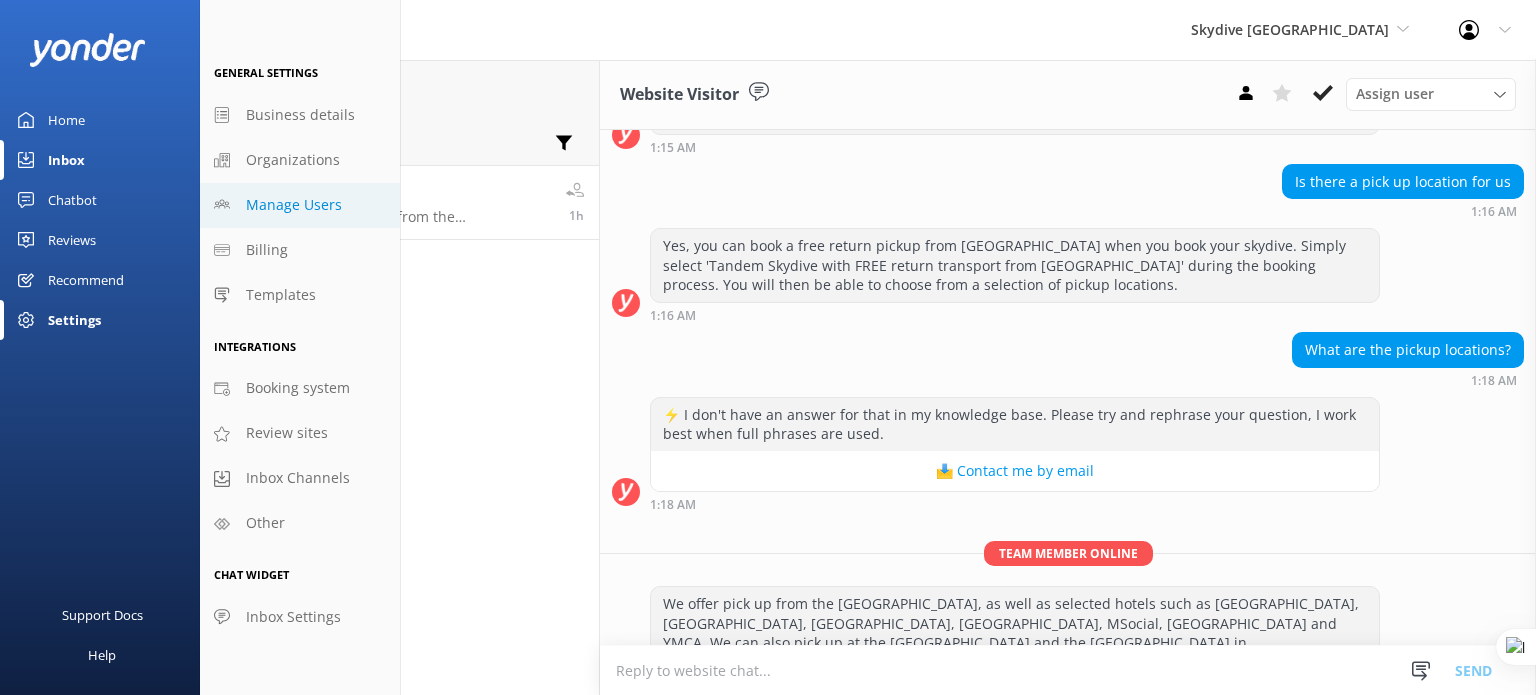 click on "Manage Users" at bounding box center (294, 205) 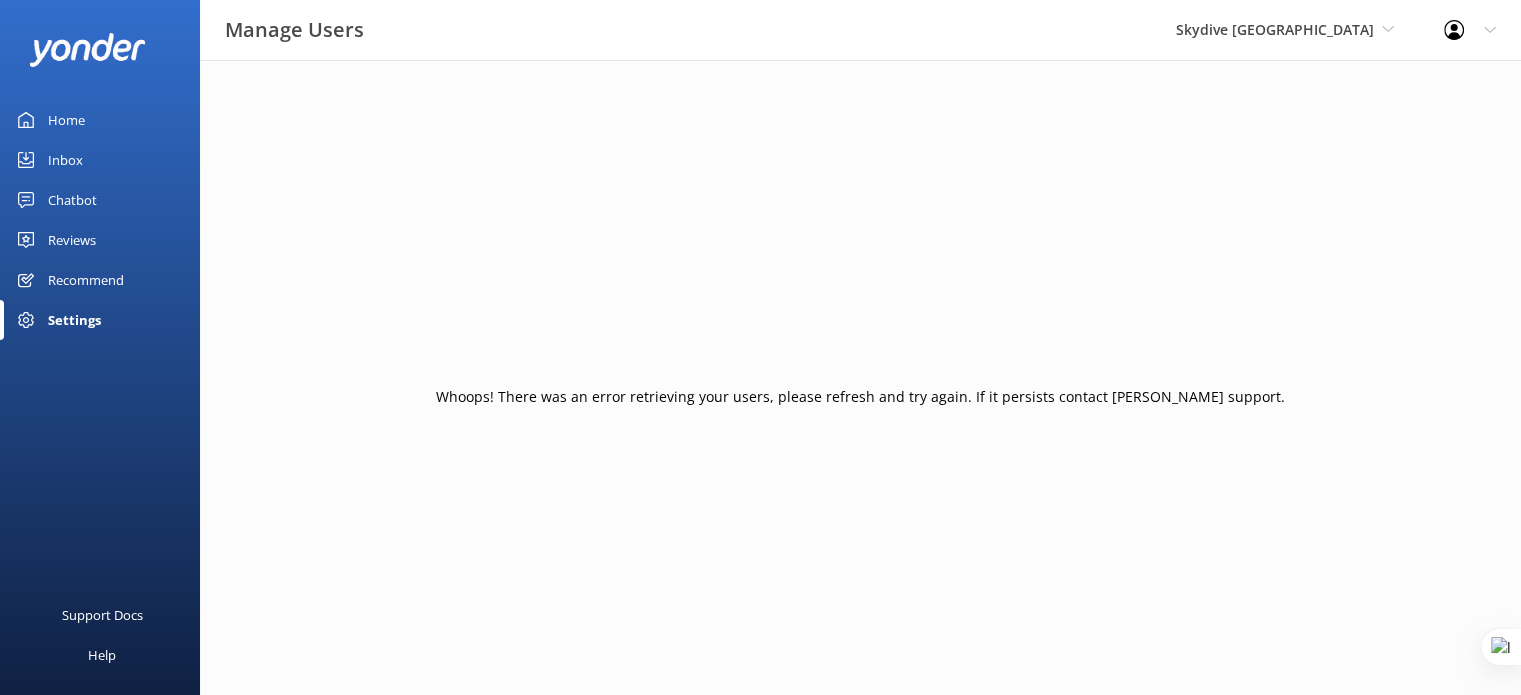 click on "Inbox" at bounding box center (65, 160) 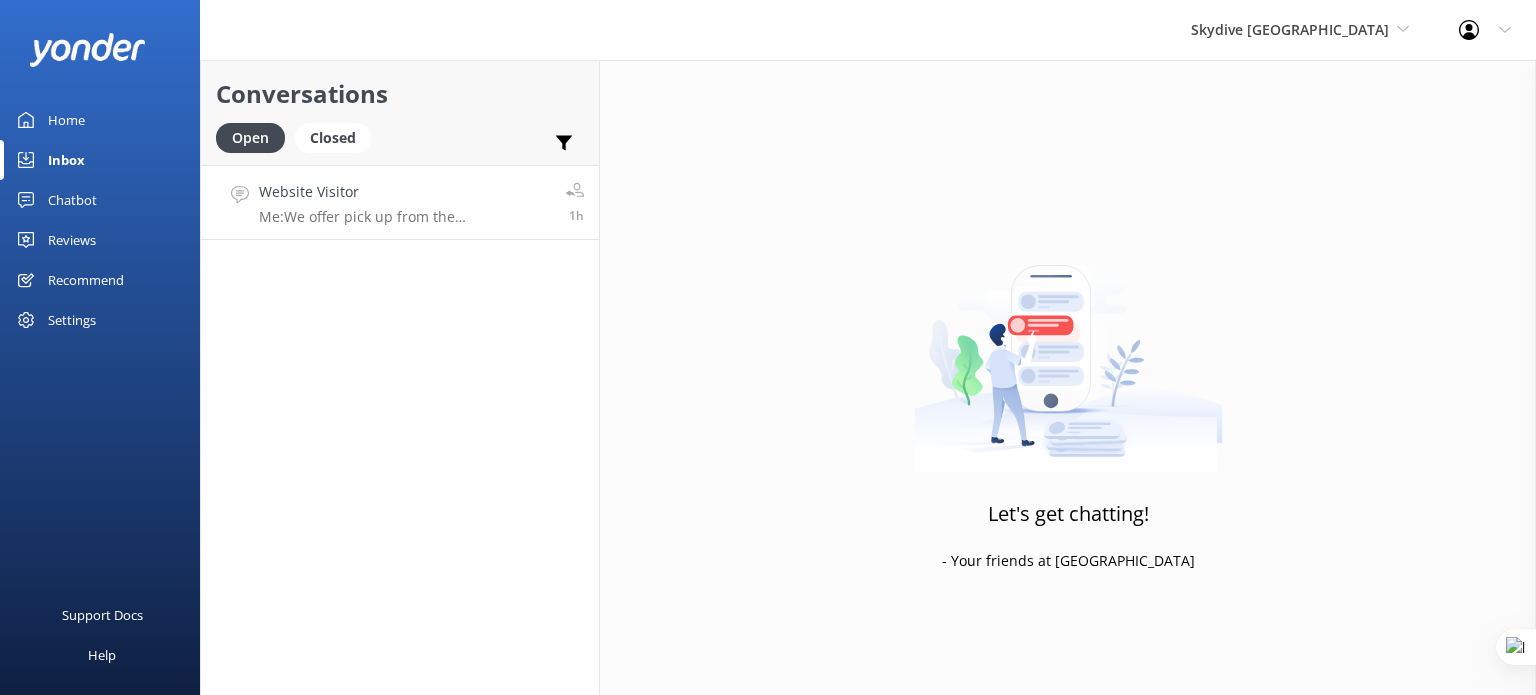 click on "Website Visitor" at bounding box center [405, 192] 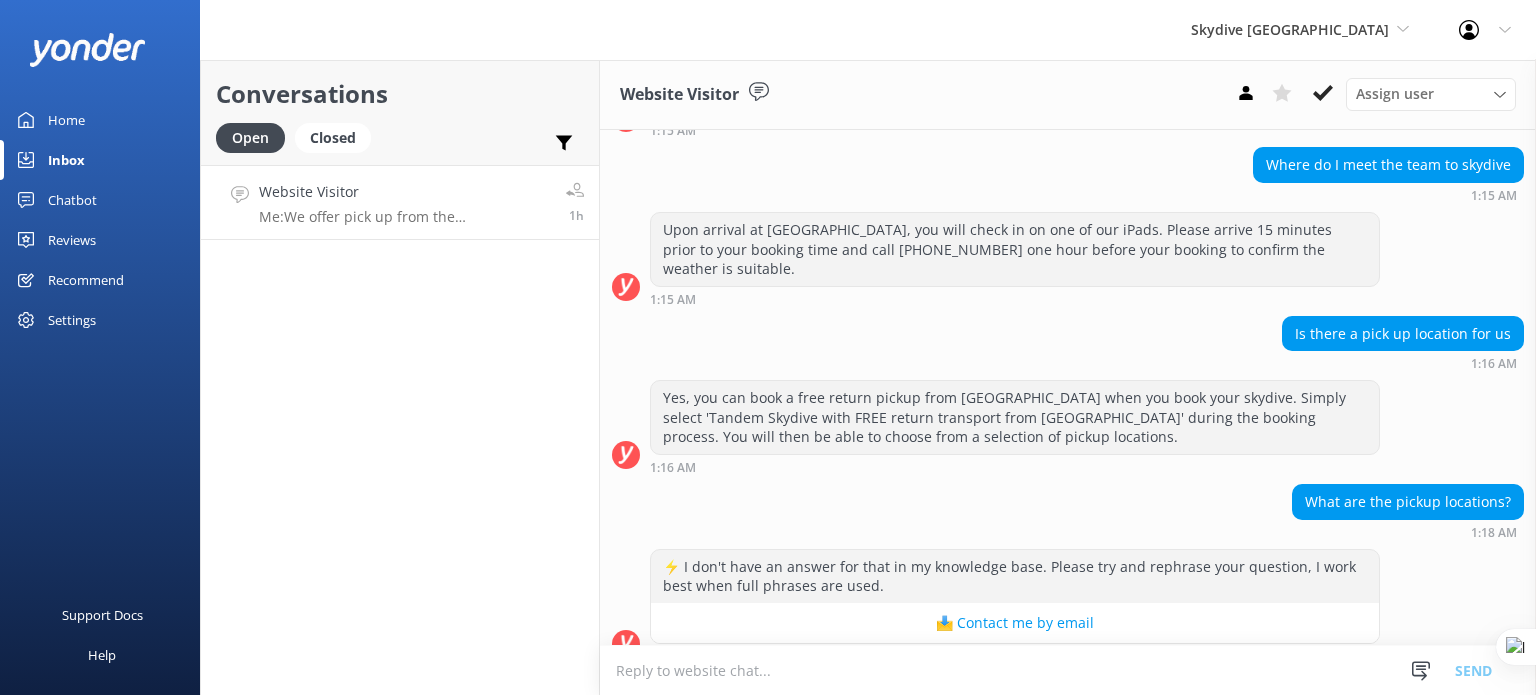 scroll, scrollTop: 652, scrollLeft: 0, axis: vertical 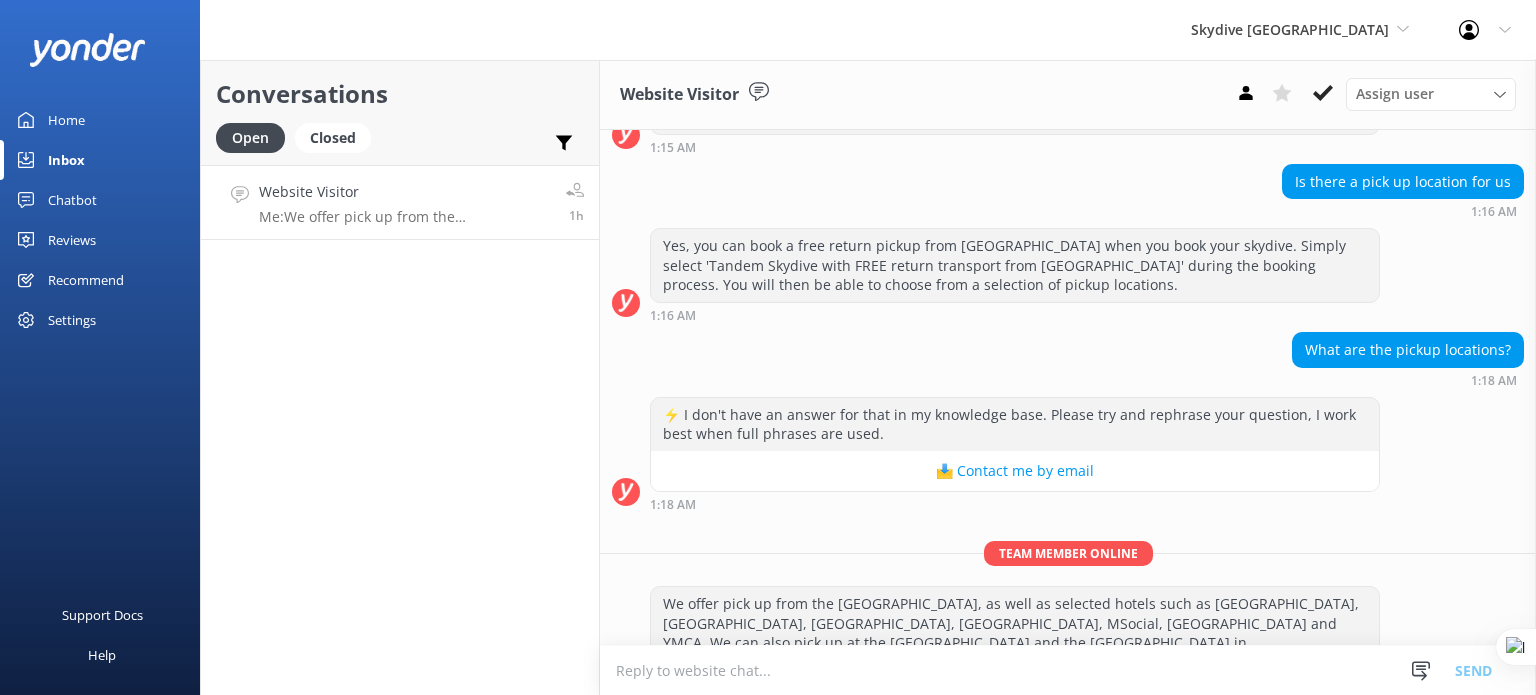 click on "Chatbot" at bounding box center (72, 200) 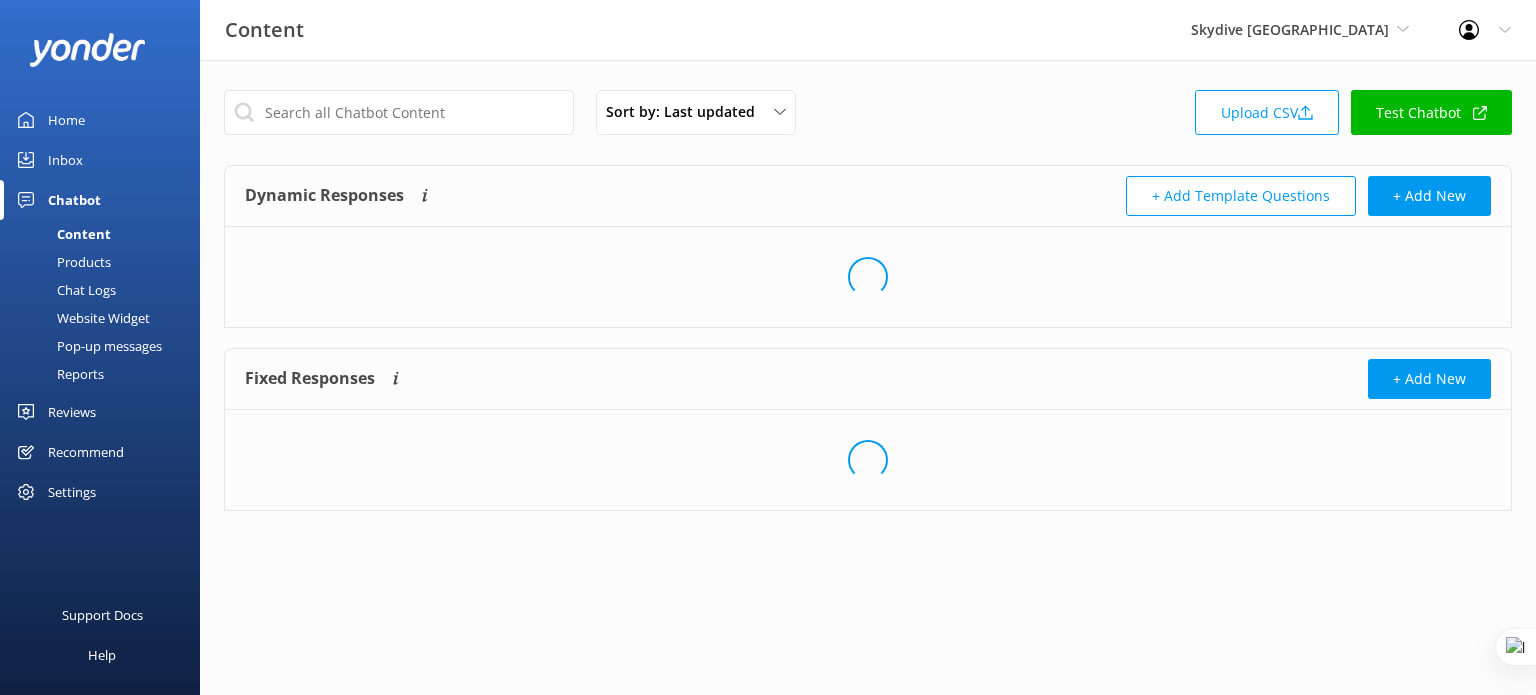 click on "Products" at bounding box center (61, 262) 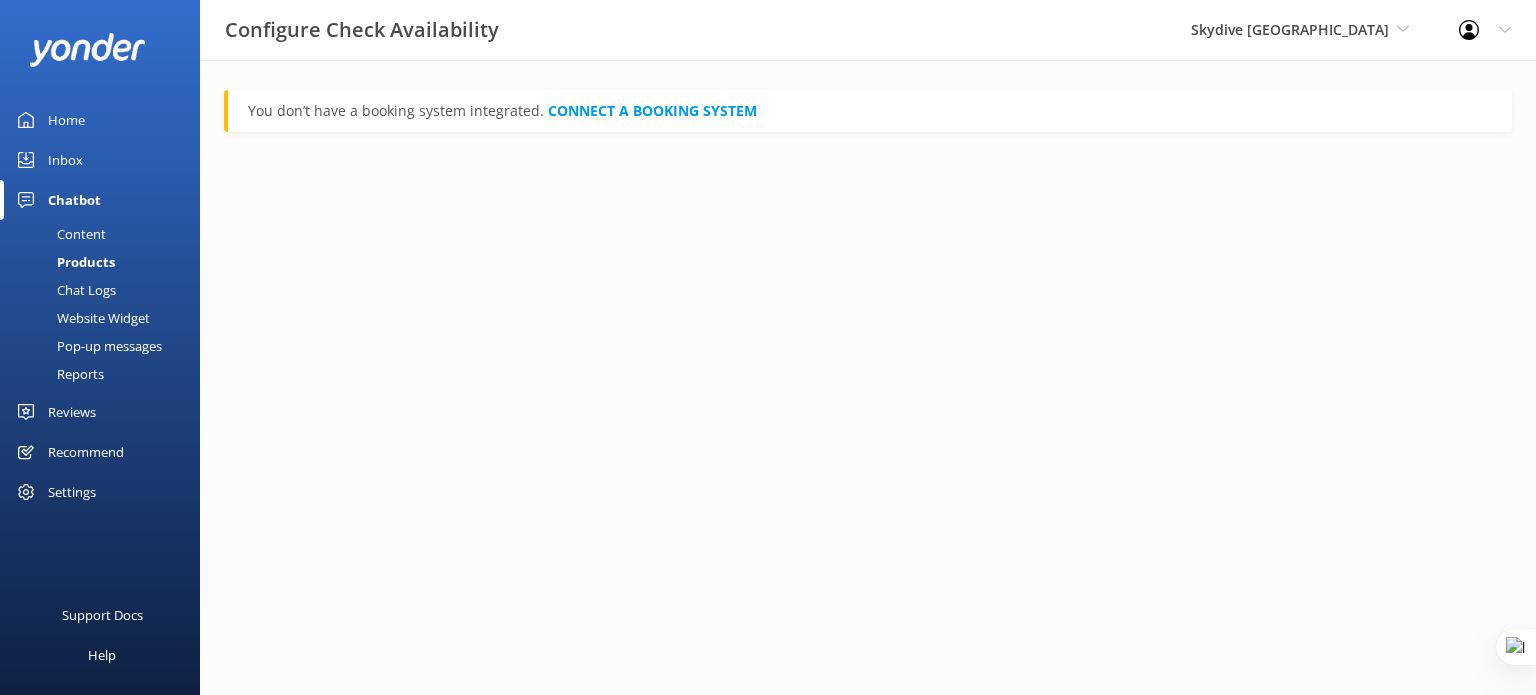 click on "Chat Logs" at bounding box center [64, 290] 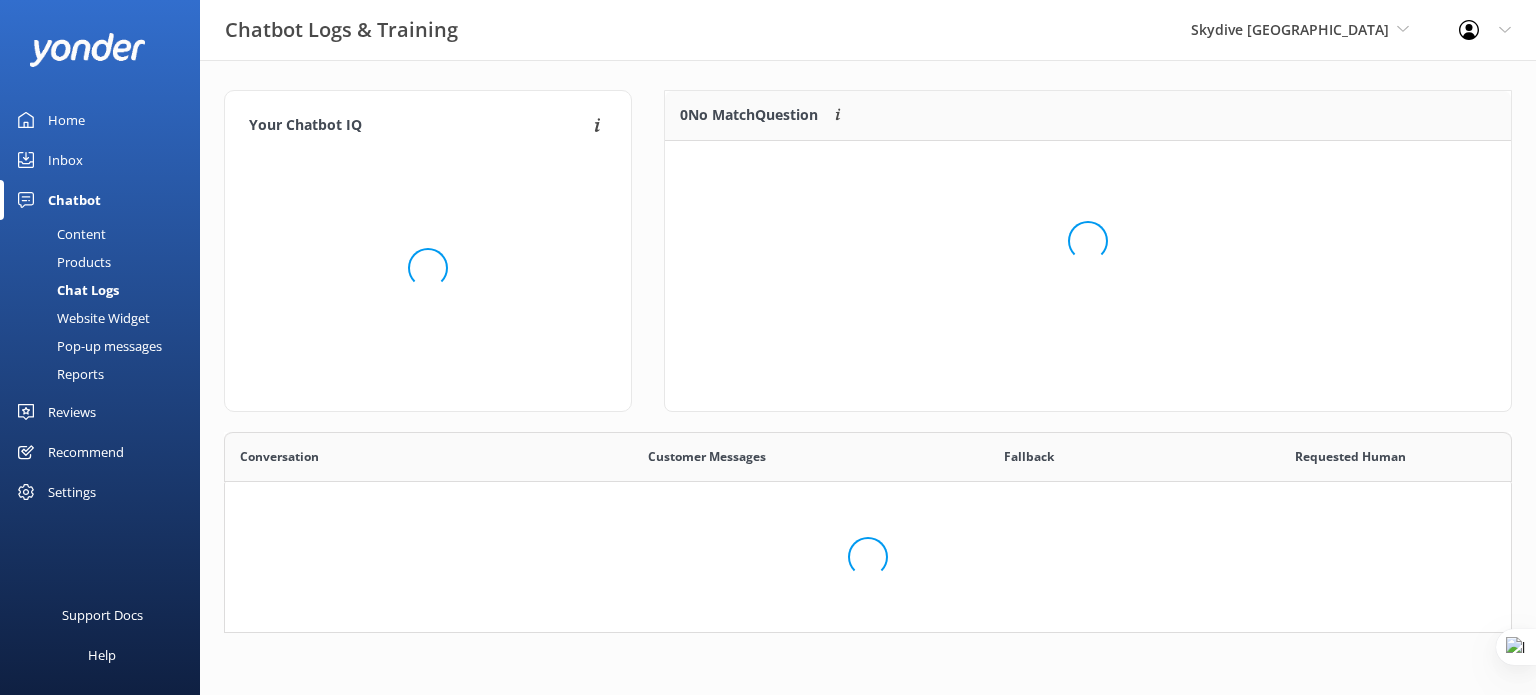 scroll, scrollTop: 16, scrollLeft: 16, axis: both 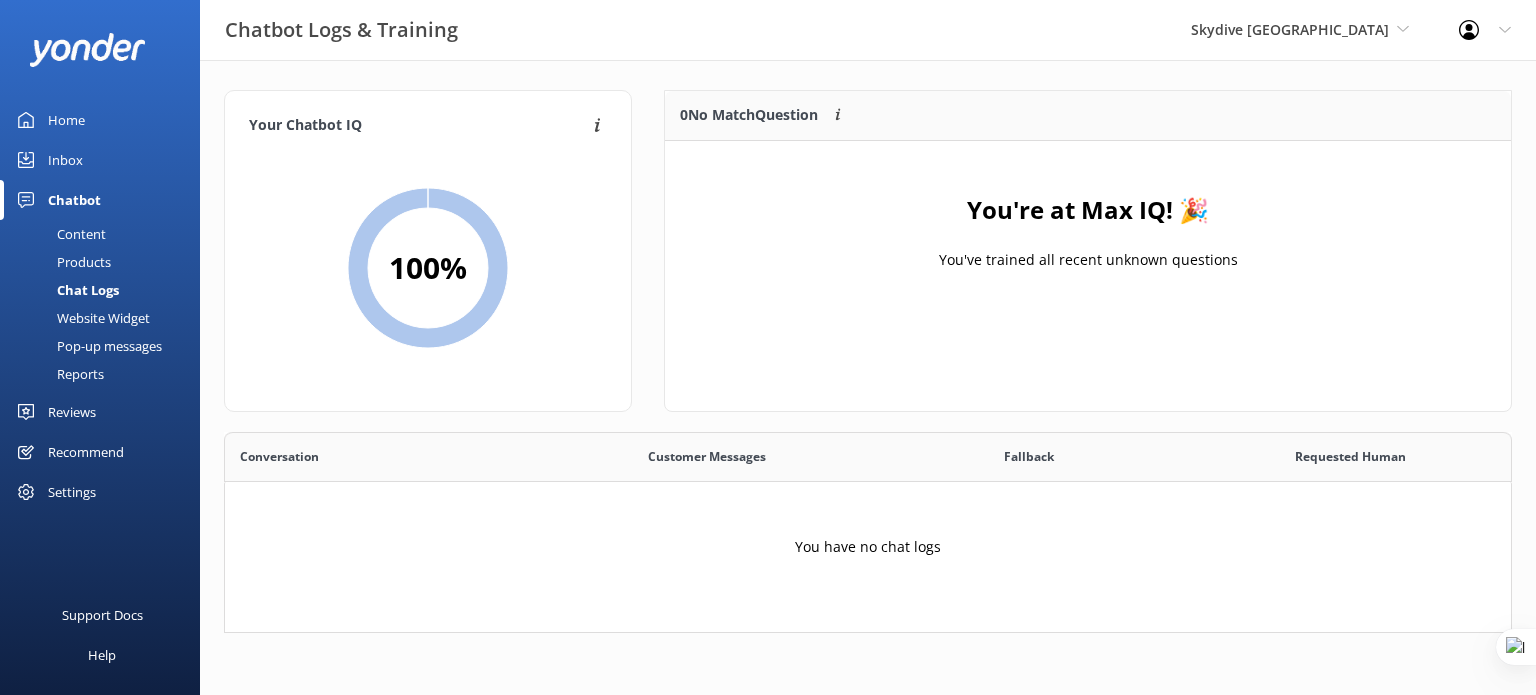 click on "Settings" at bounding box center (72, 492) 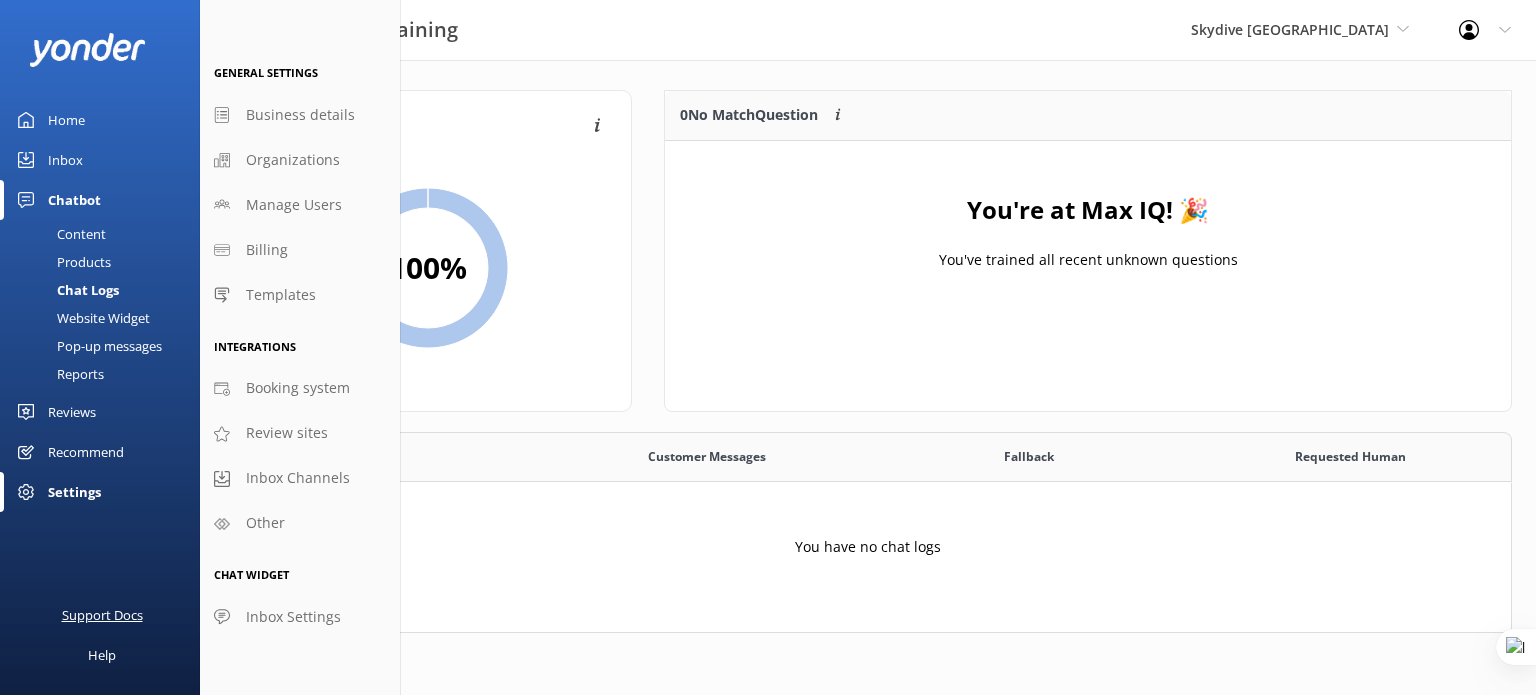click on "Support Docs" at bounding box center (102, 615) 